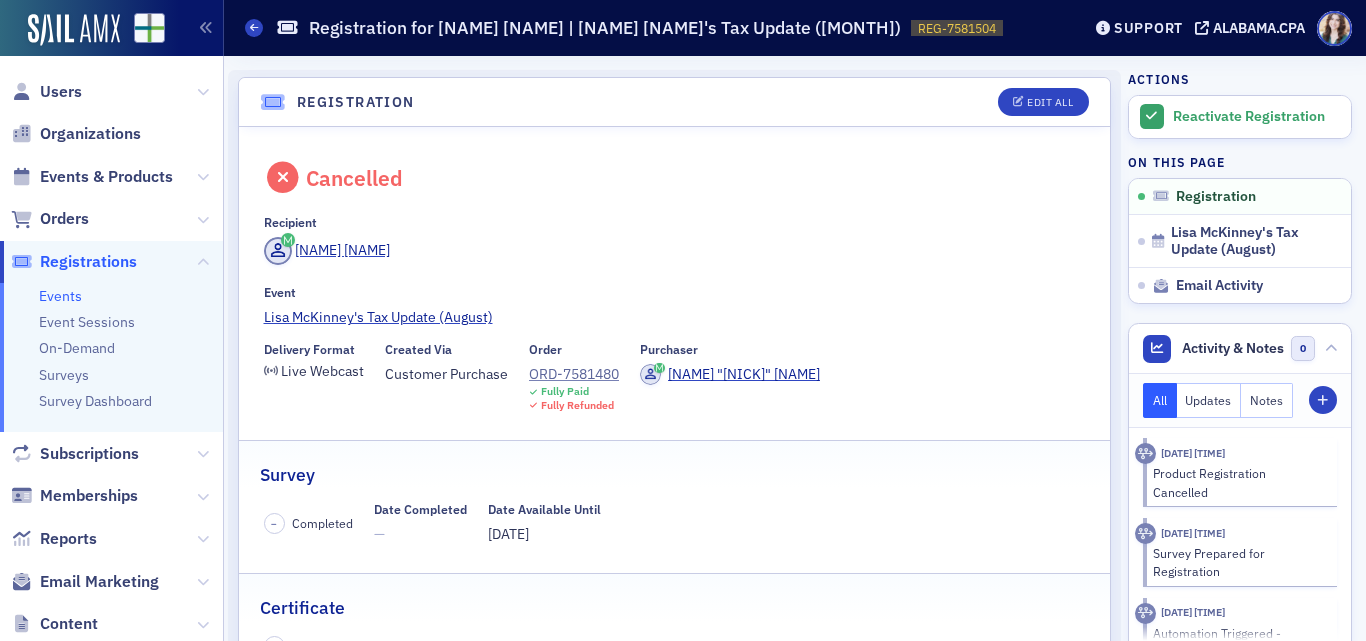 scroll, scrollTop: 0, scrollLeft: 0, axis: both 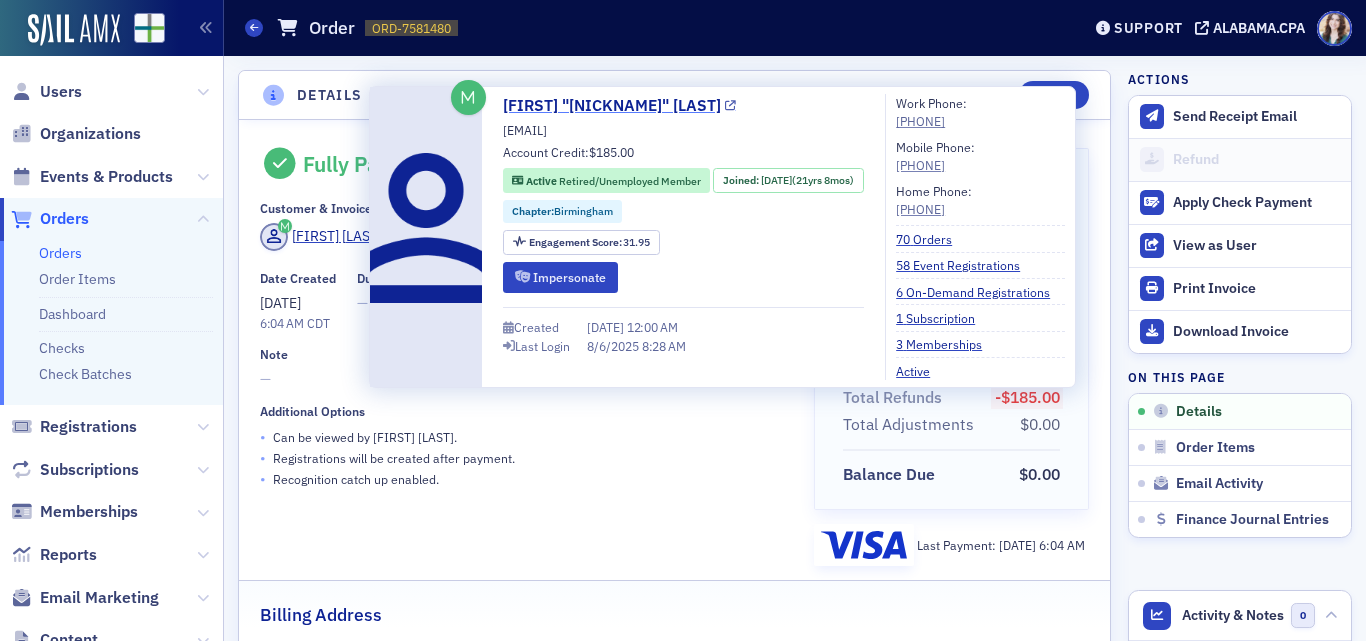 click on "Russell "Russ" Adams" at bounding box center (619, 106) 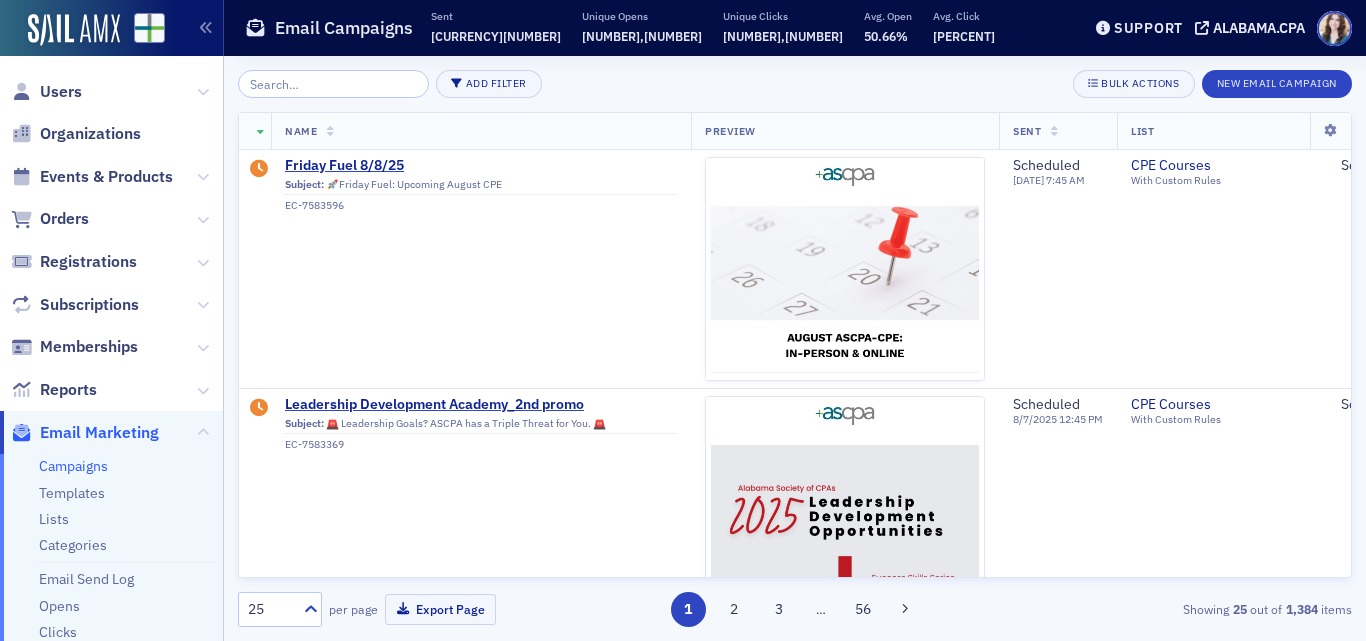 scroll, scrollTop: 0, scrollLeft: 0, axis: both 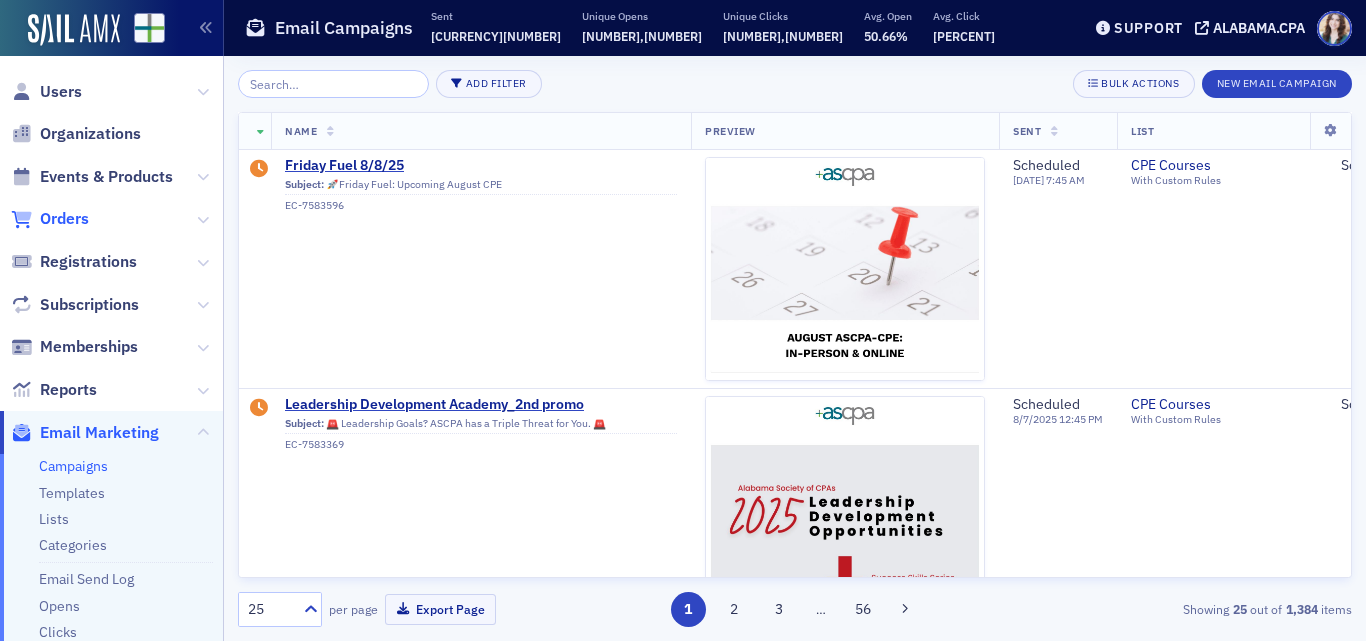 click on "Orders" 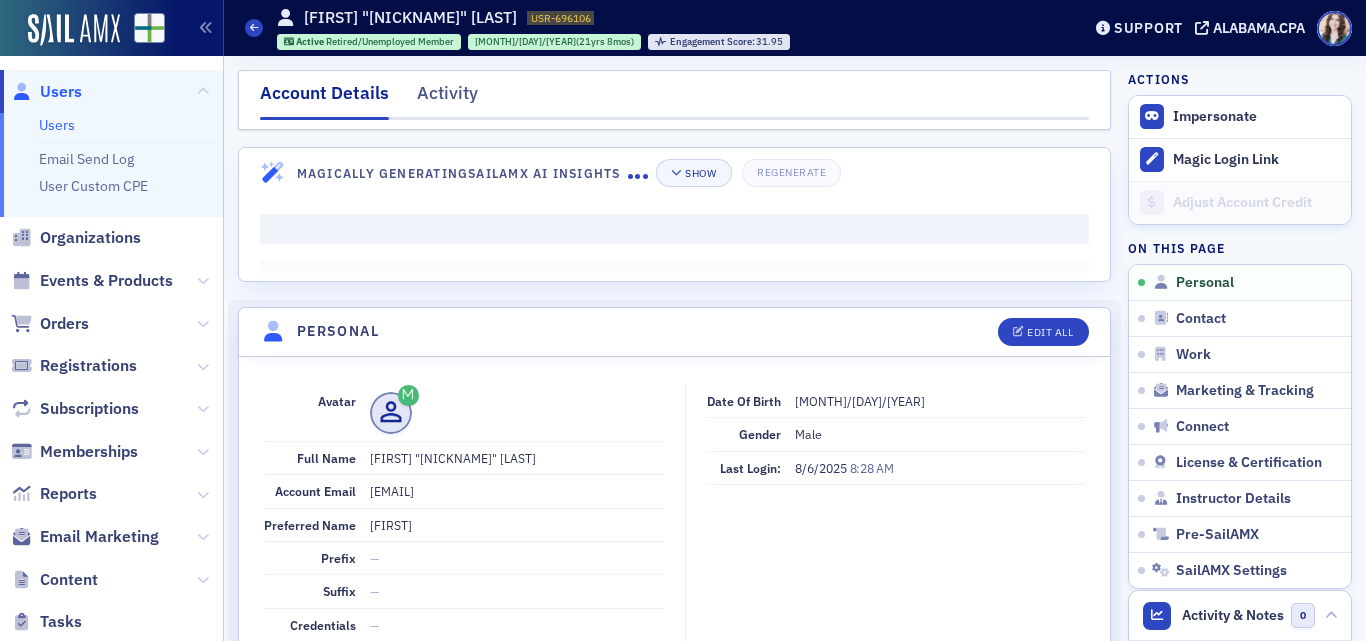 scroll, scrollTop: 0, scrollLeft: 0, axis: both 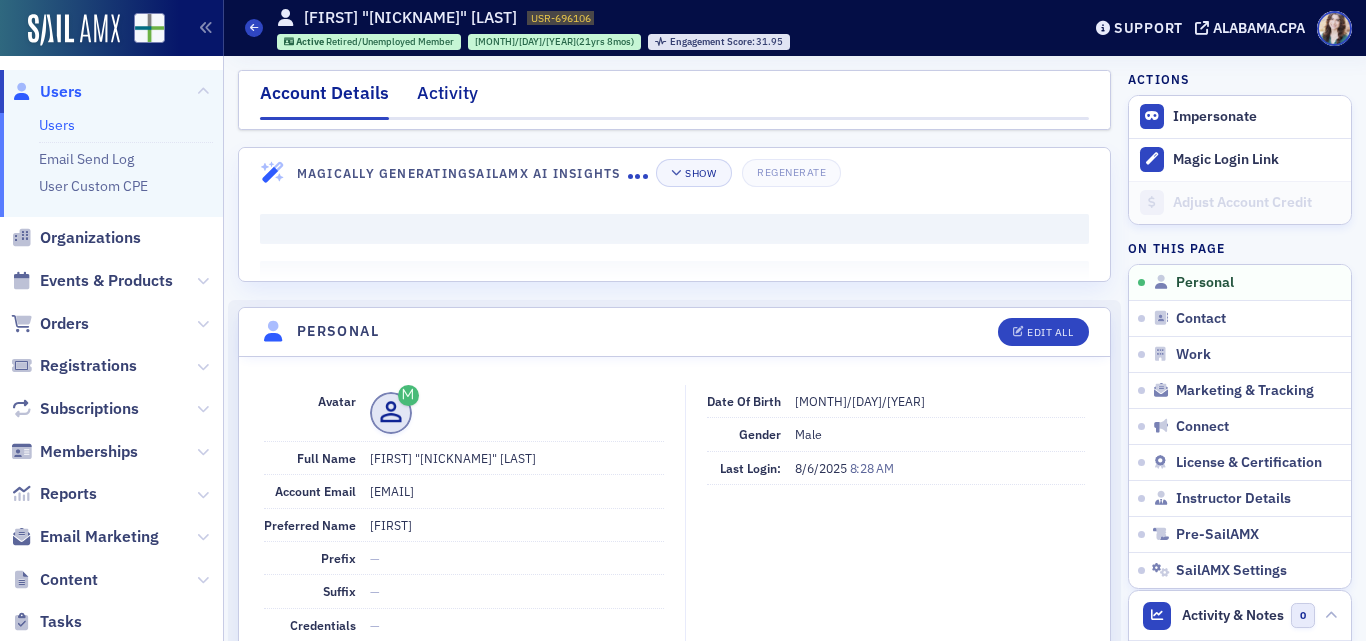 click on "Activity" 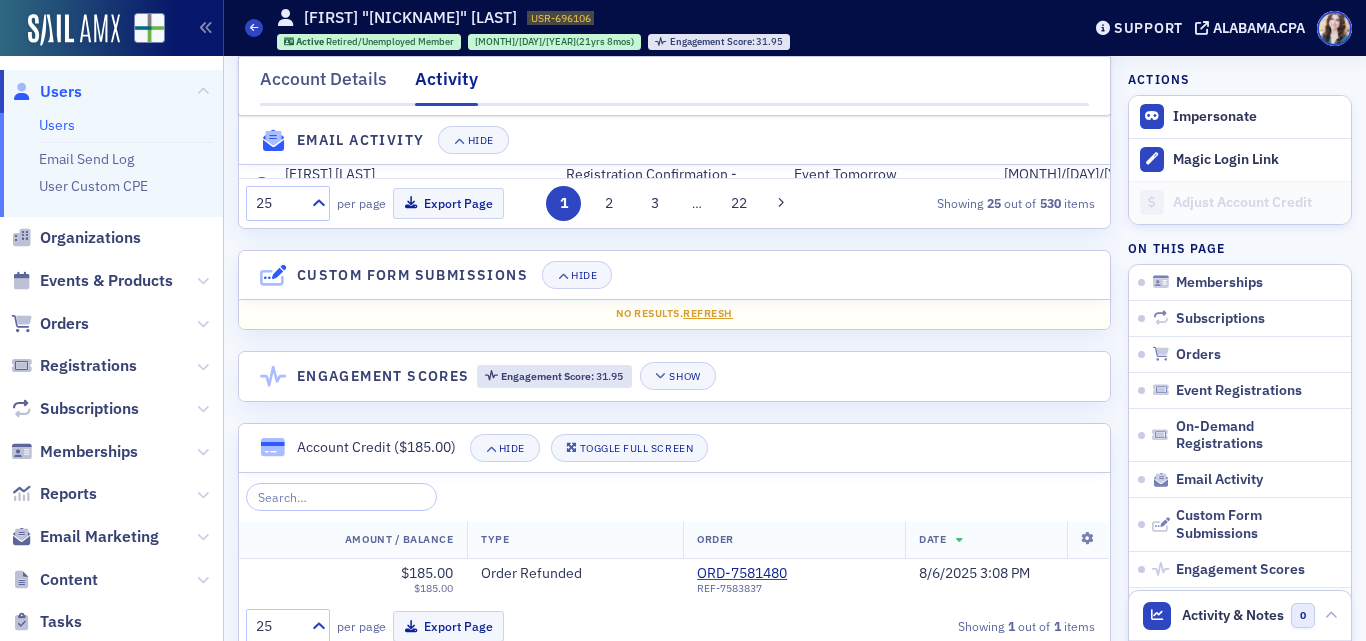 scroll, scrollTop: 3662, scrollLeft: 0, axis: vertical 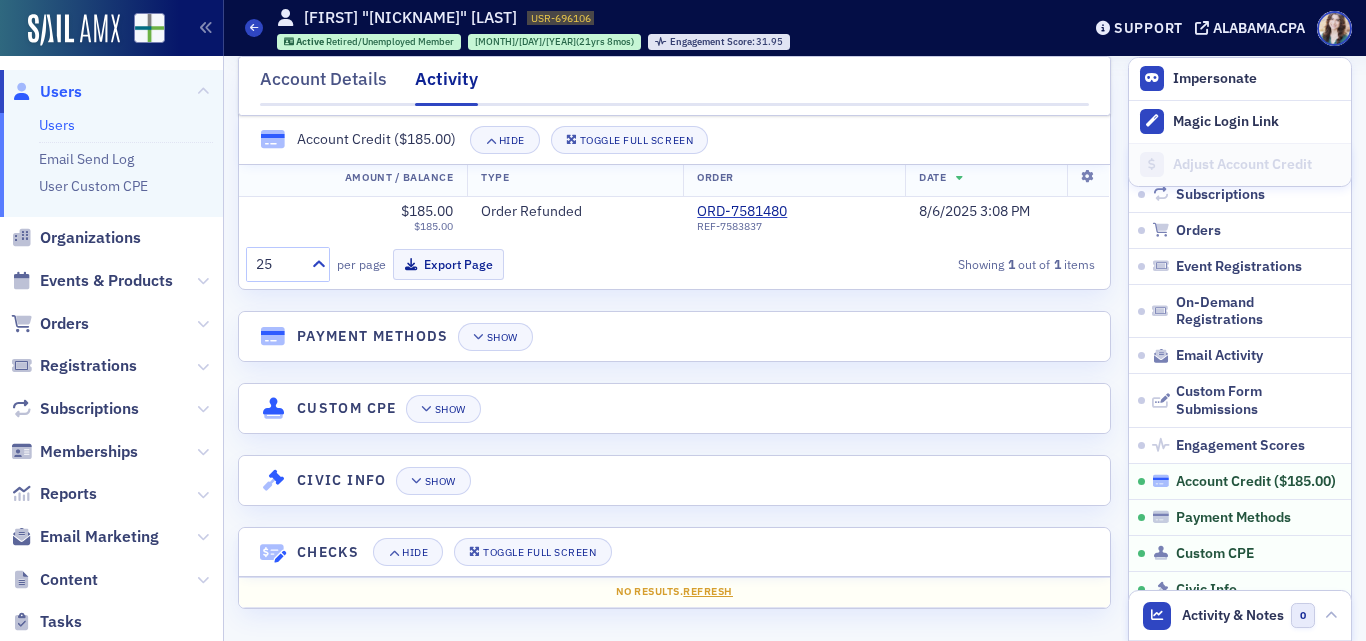 click on "Account Credit ( $185.00 )" 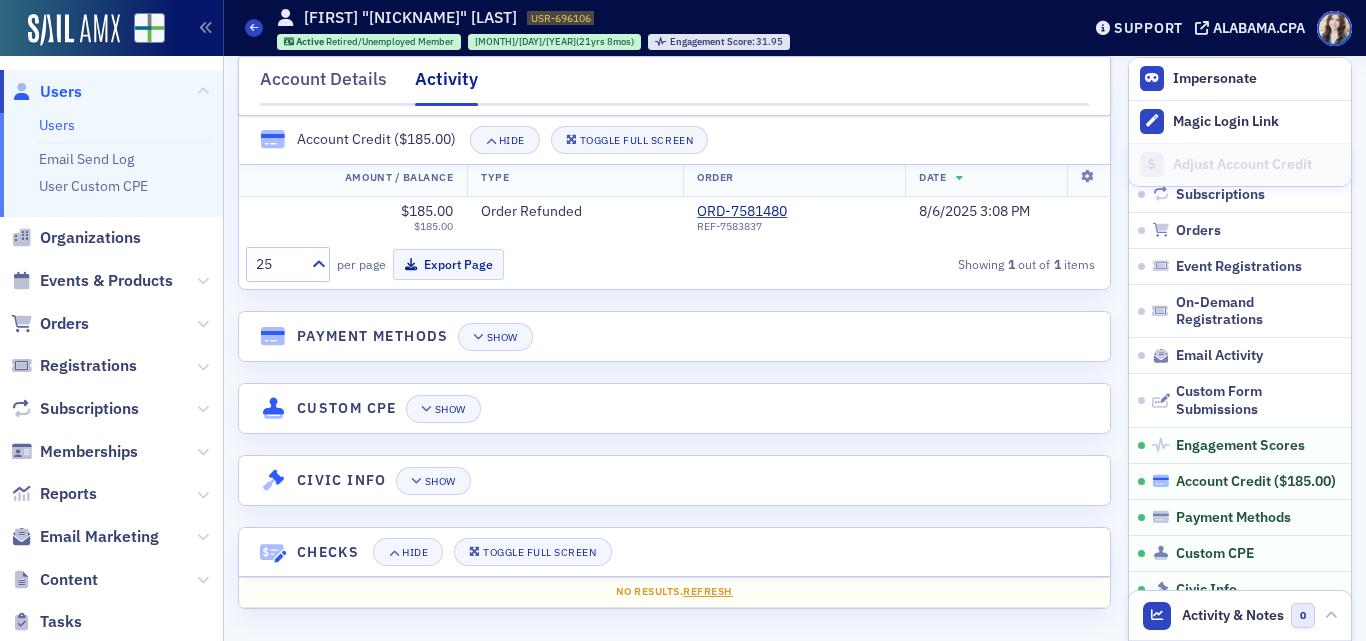 scroll, scrollTop: 3604, scrollLeft: 0, axis: vertical 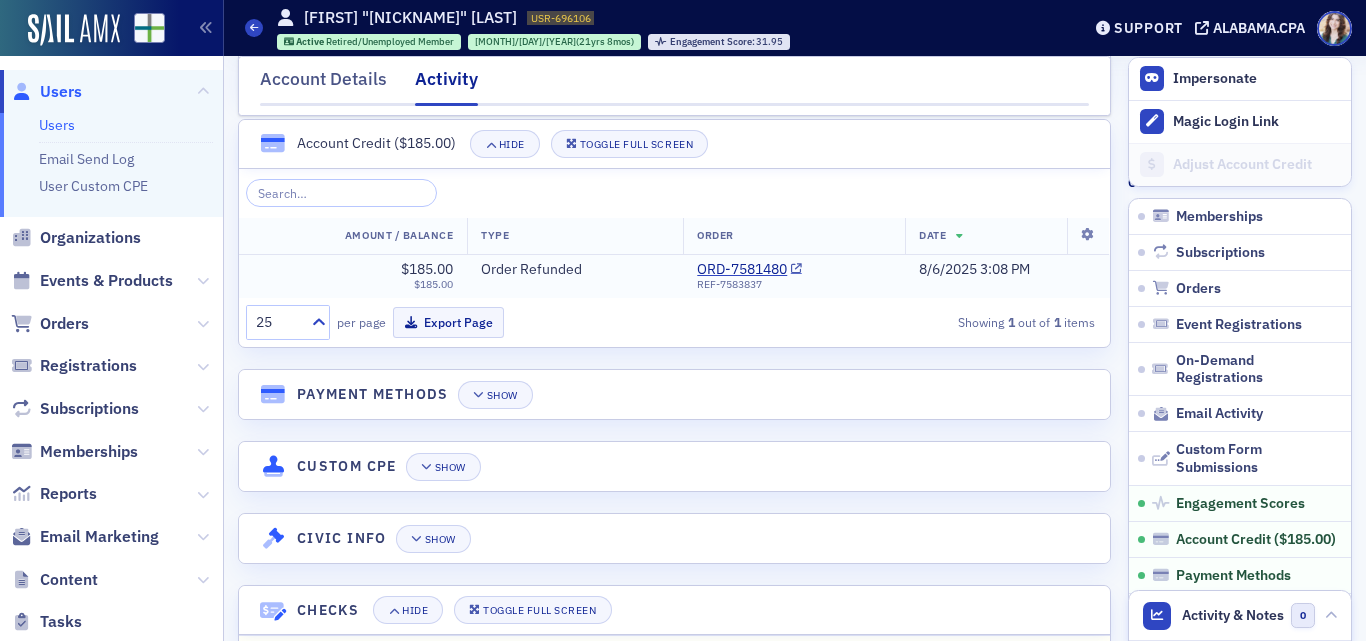 click on "Order Refunded" 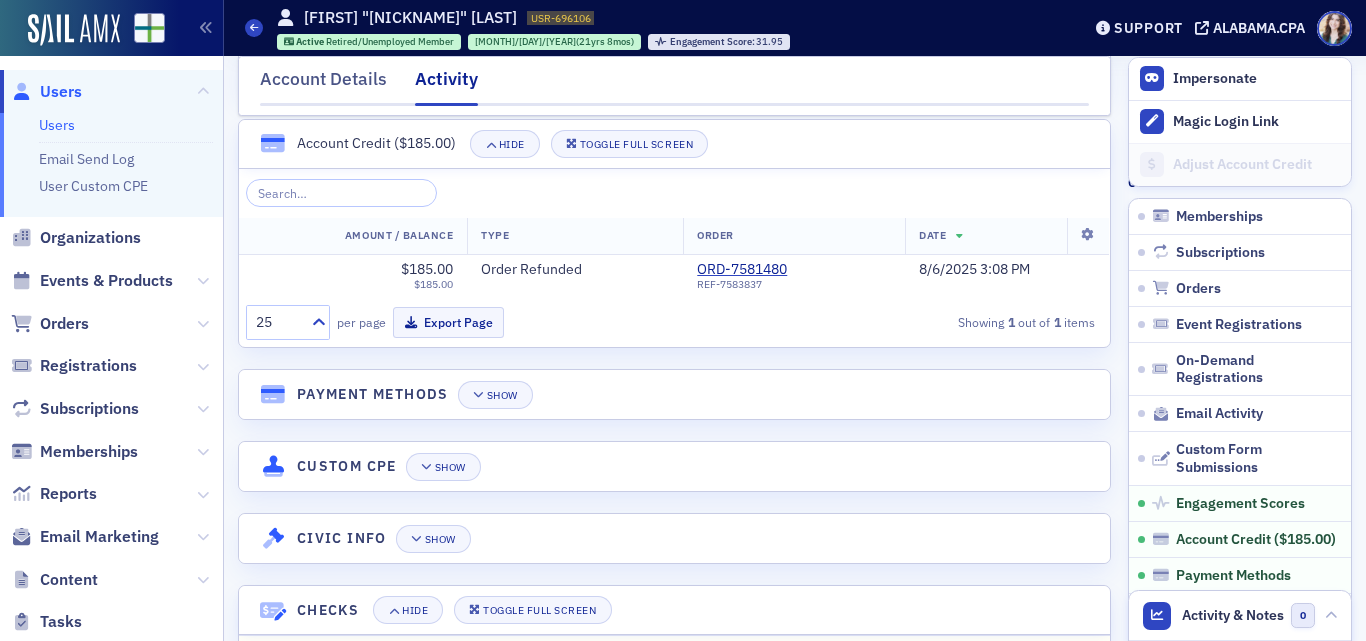 click on "Payment Methods Show" 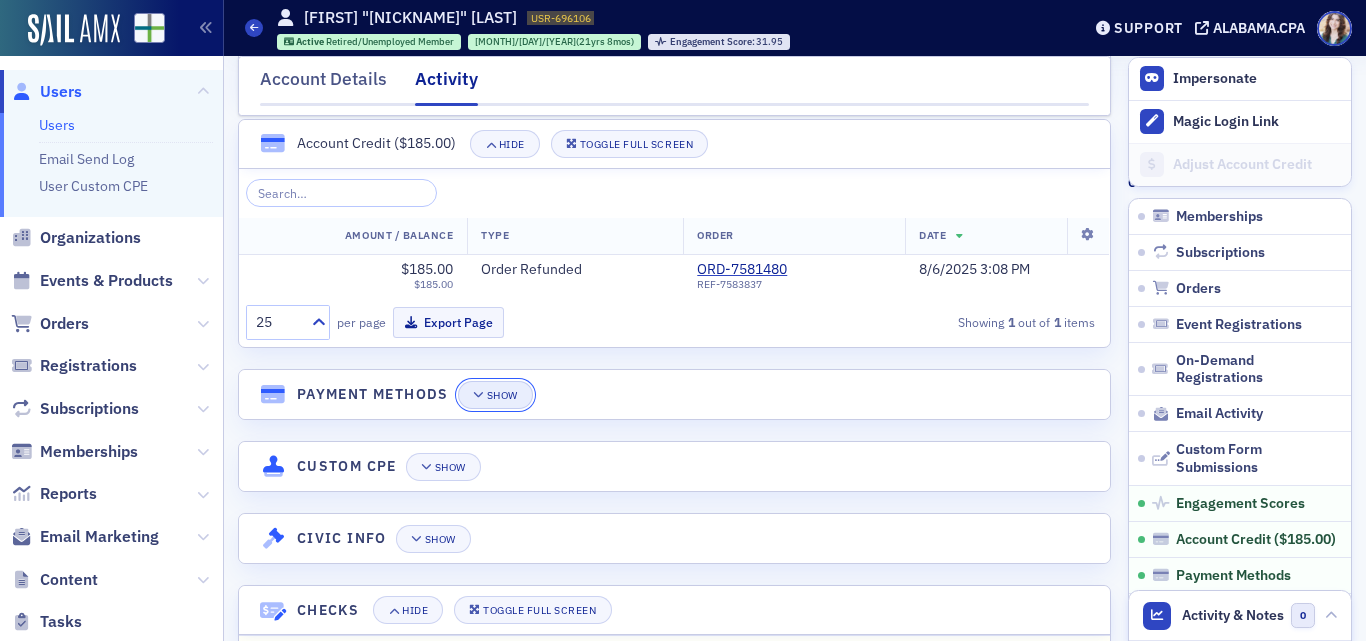 click on "Show" 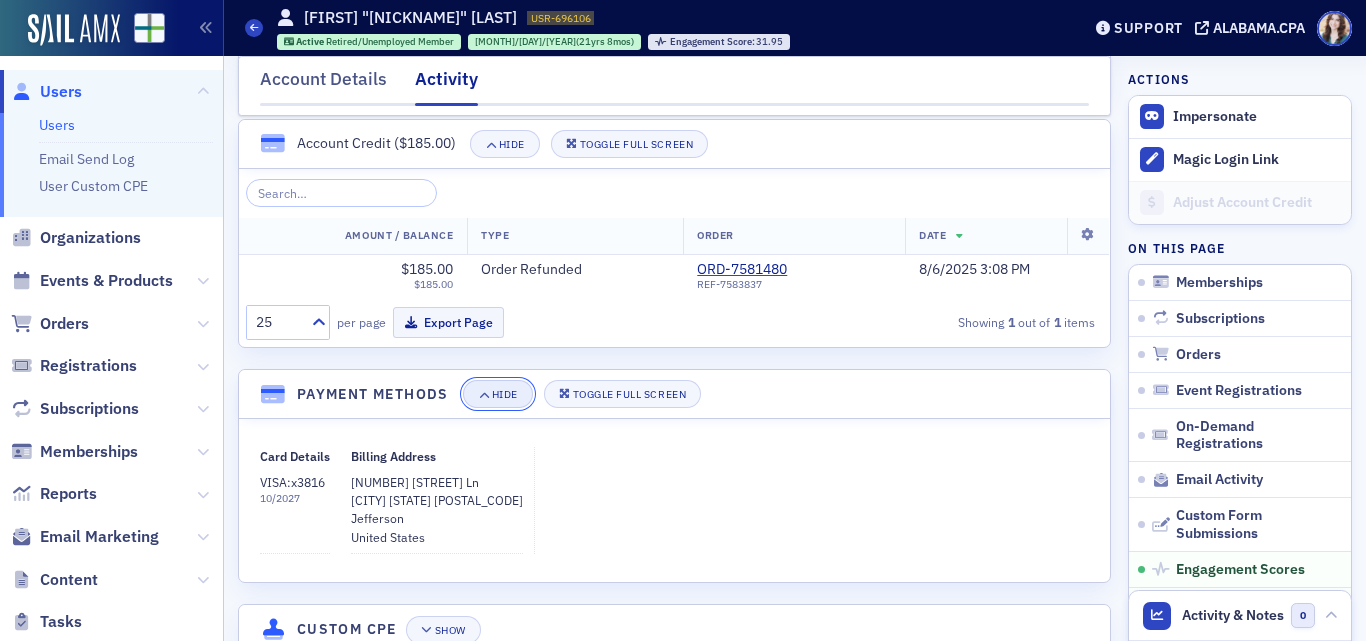 click on "Hide" 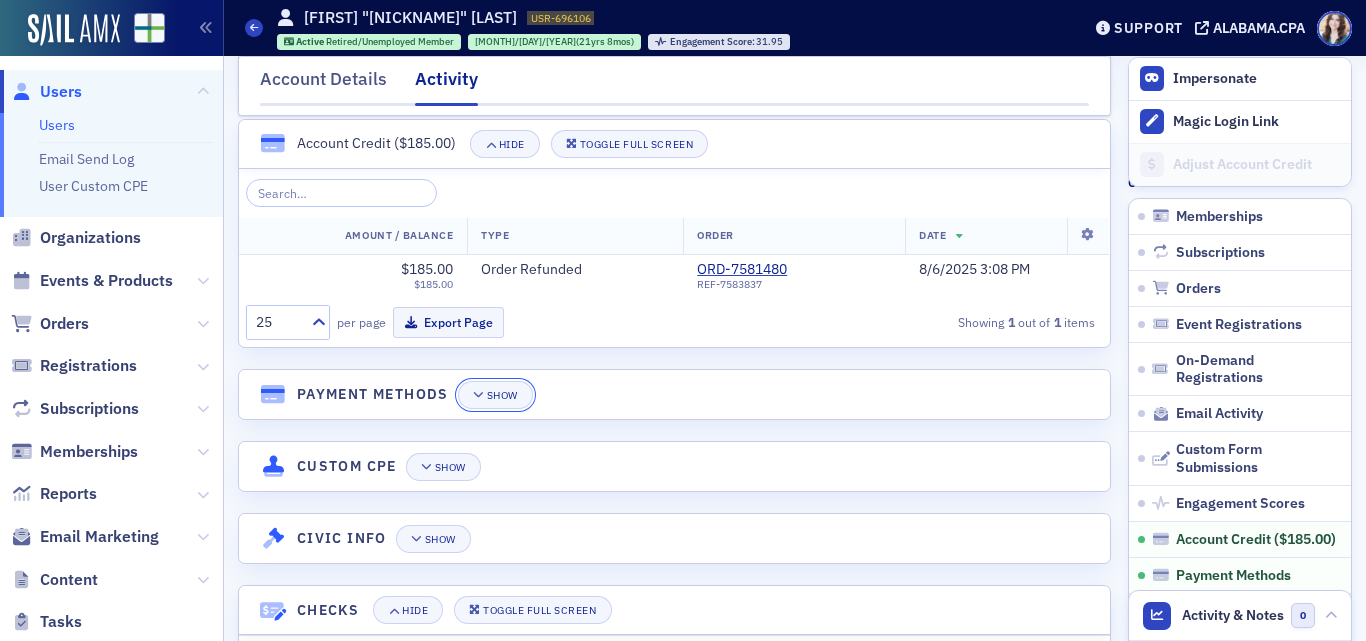 scroll, scrollTop: 3662, scrollLeft: 0, axis: vertical 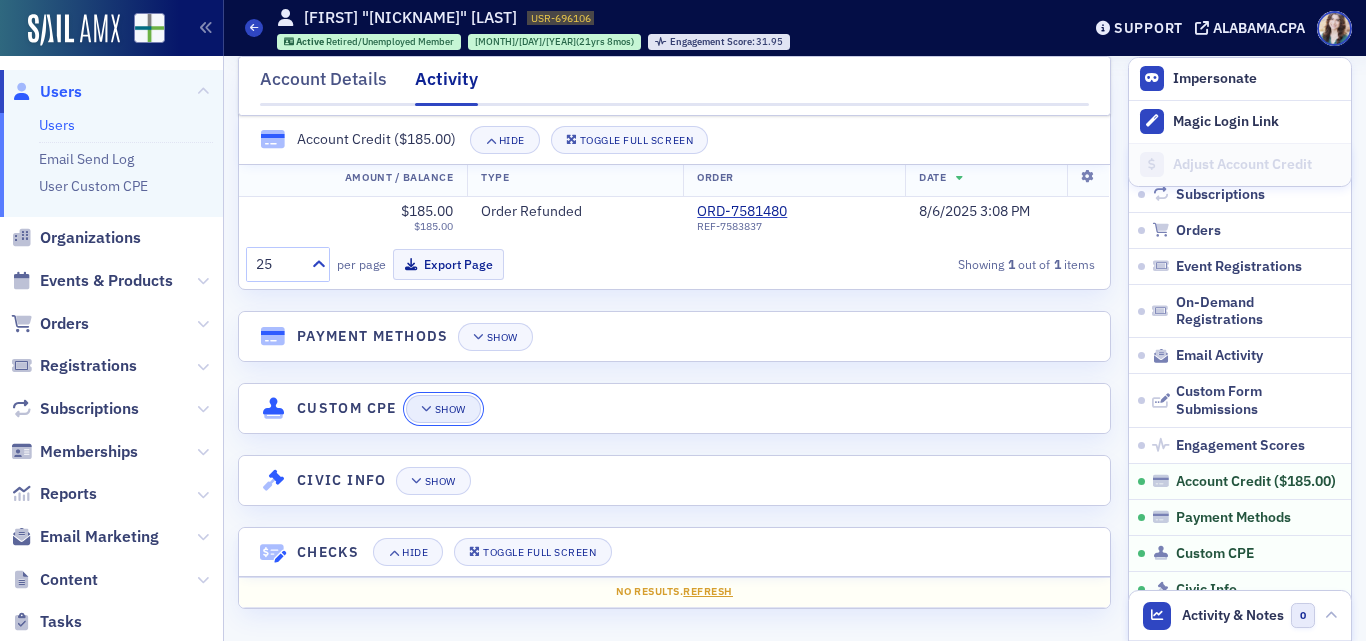 click on "Show" 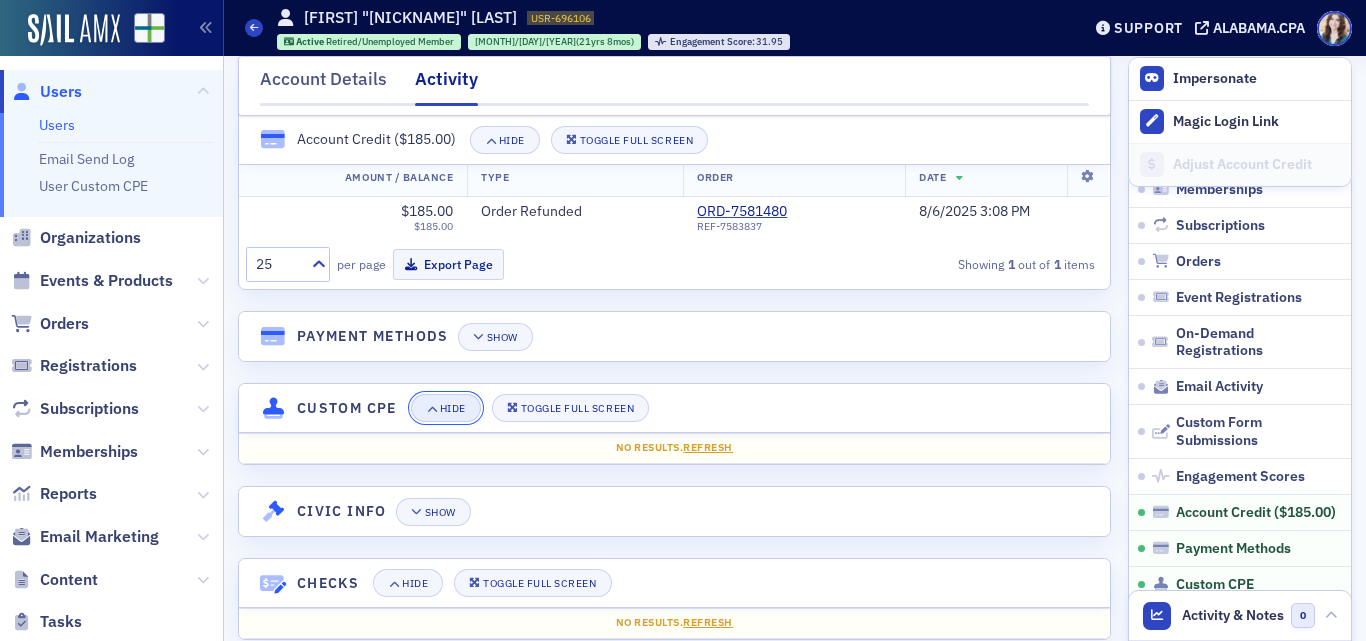 click on "Hide" 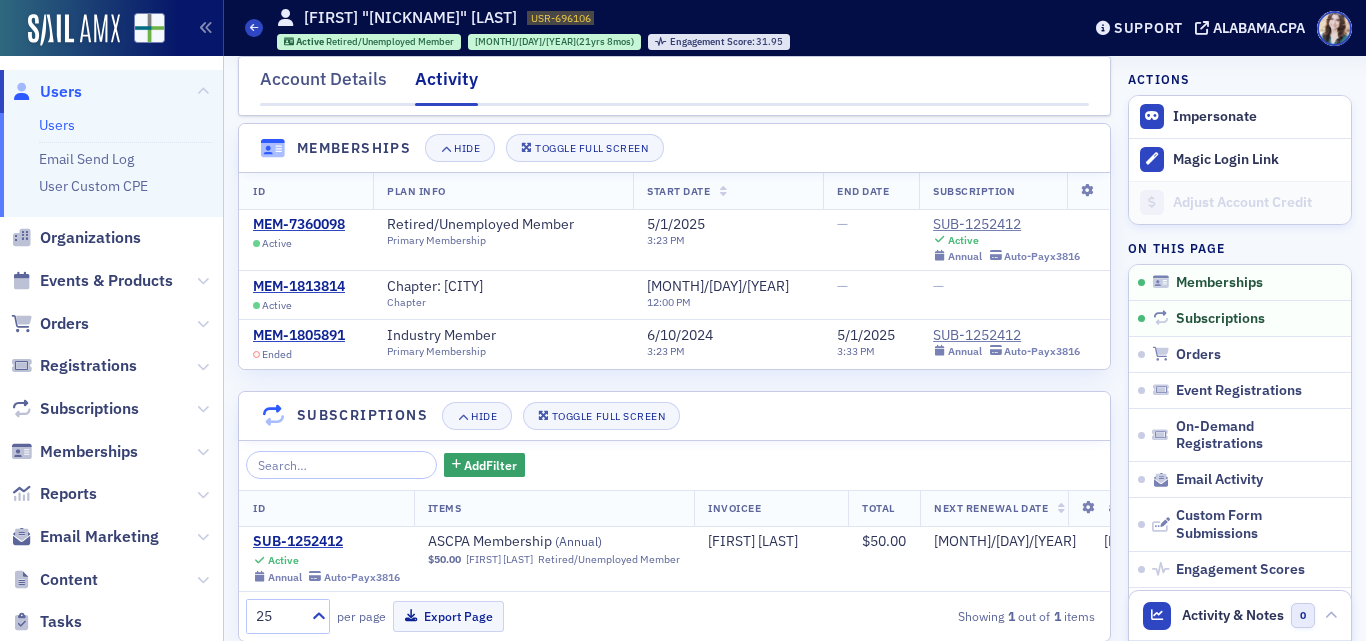 scroll, scrollTop: 0, scrollLeft: 0, axis: both 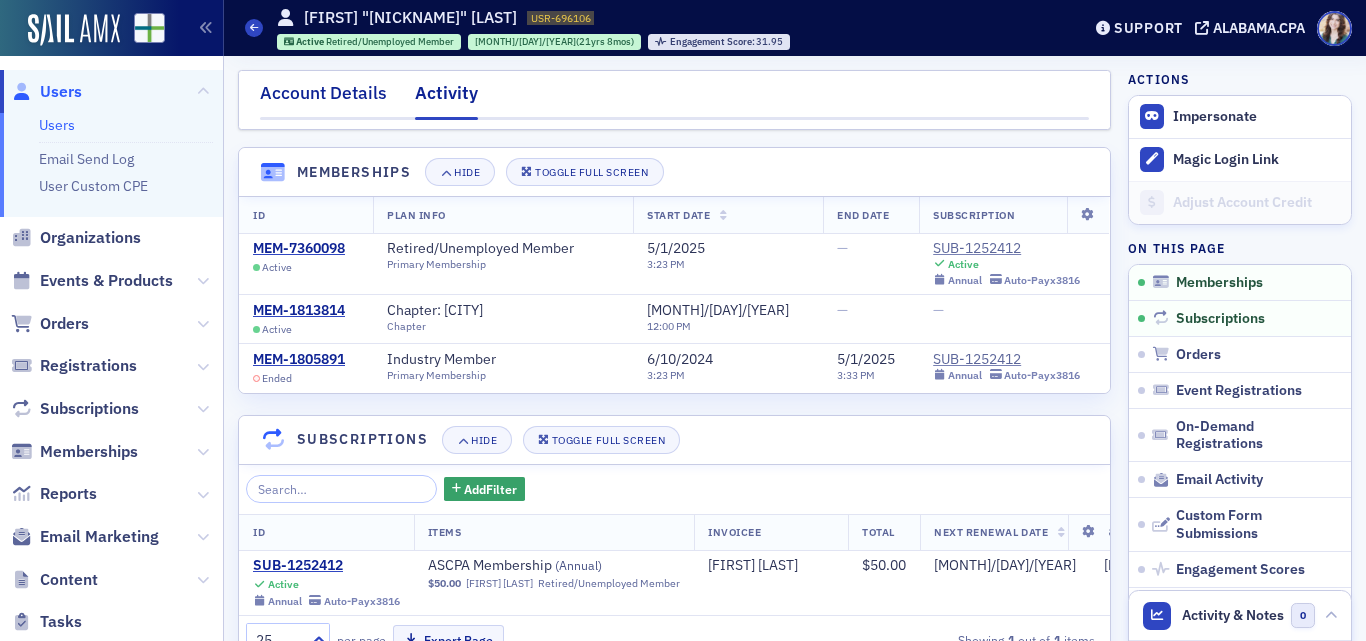 click on "Account Details" 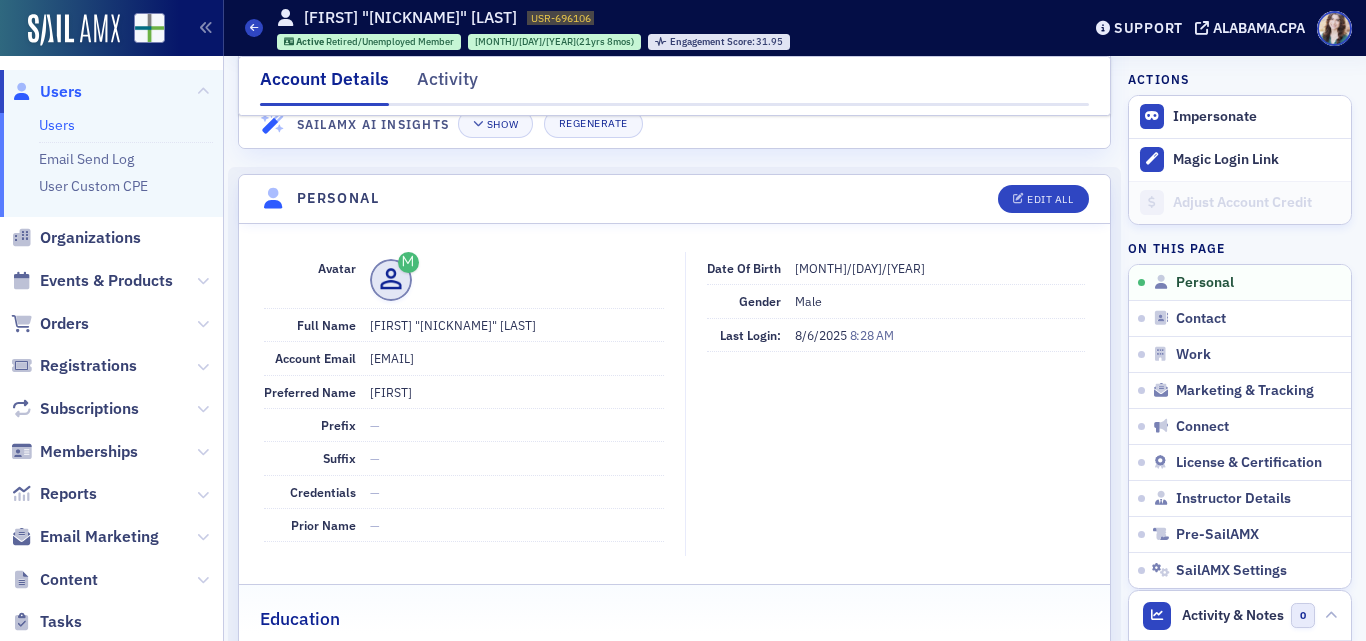 scroll, scrollTop: 0, scrollLeft: 0, axis: both 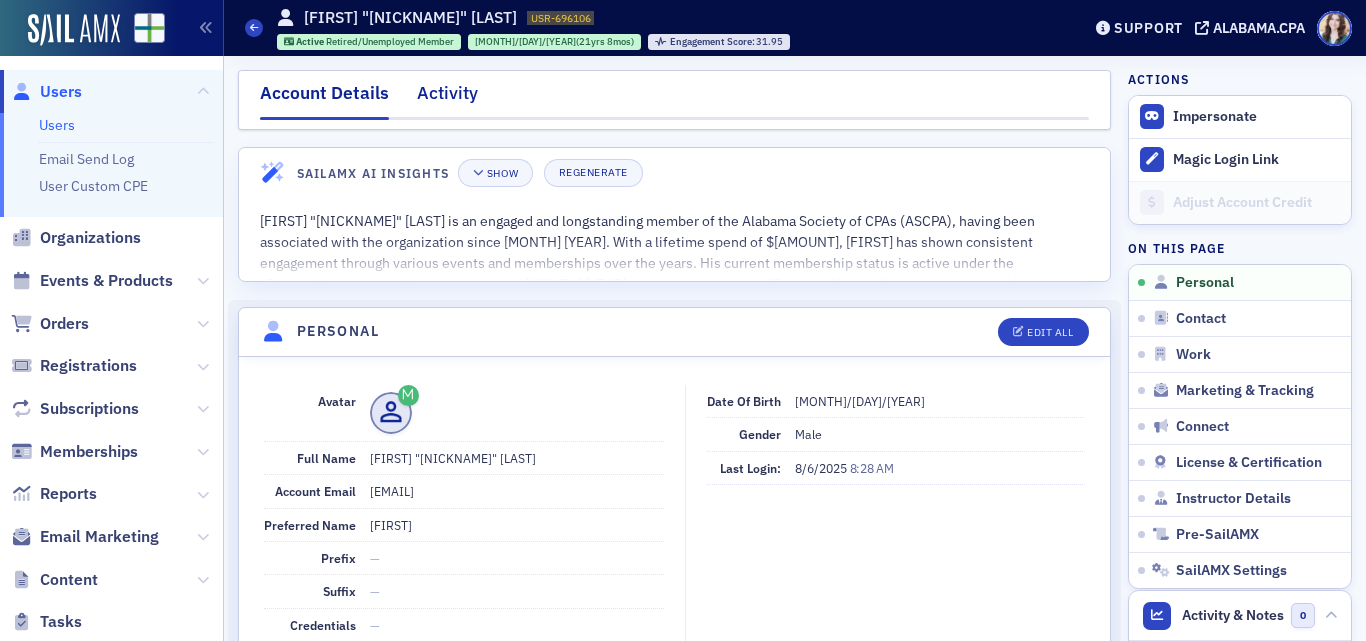 click on "Activity" 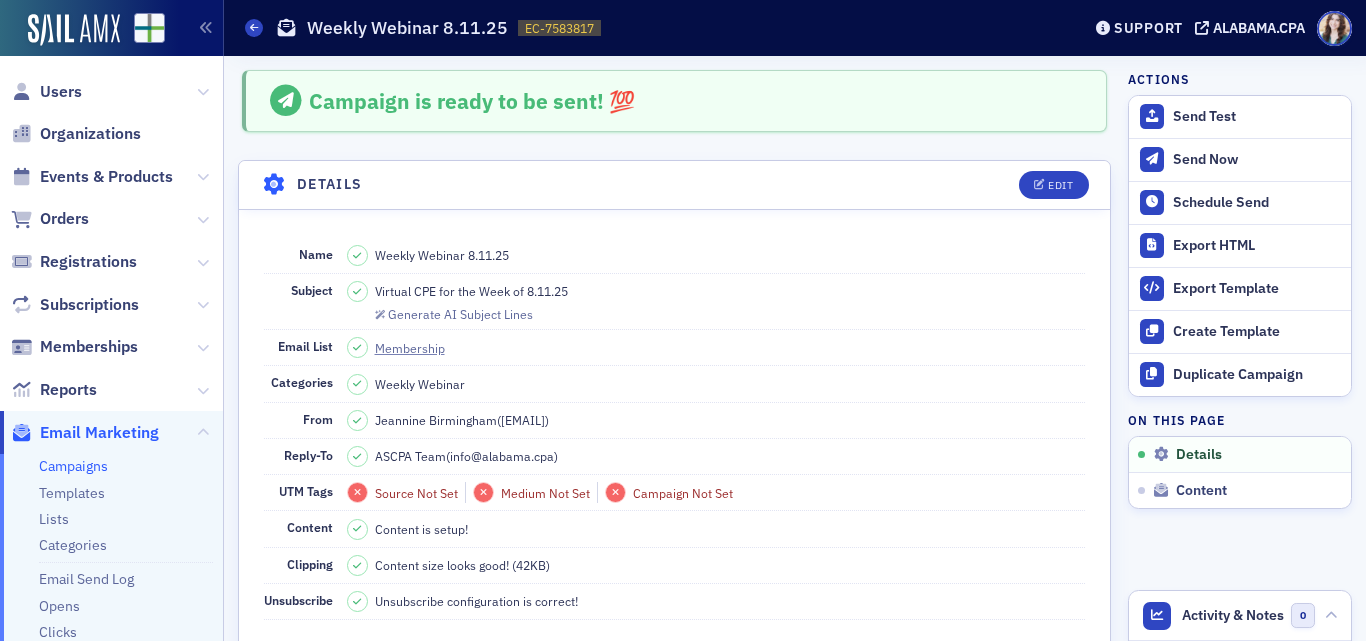 scroll, scrollTop: 0, scrollLeft: 0, axis: both 